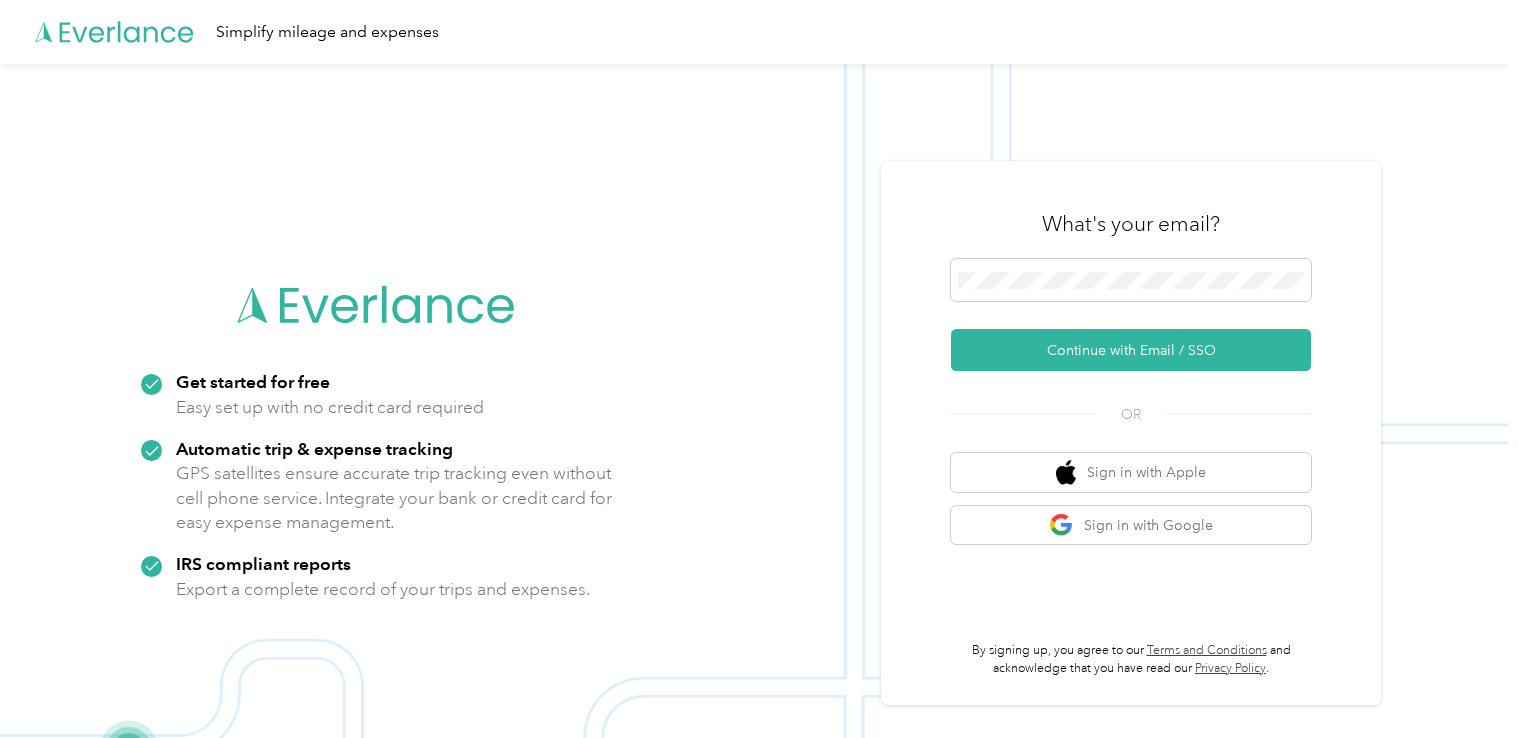 scroll, scrollTop: 0, scrollLeft: 0, axis: both 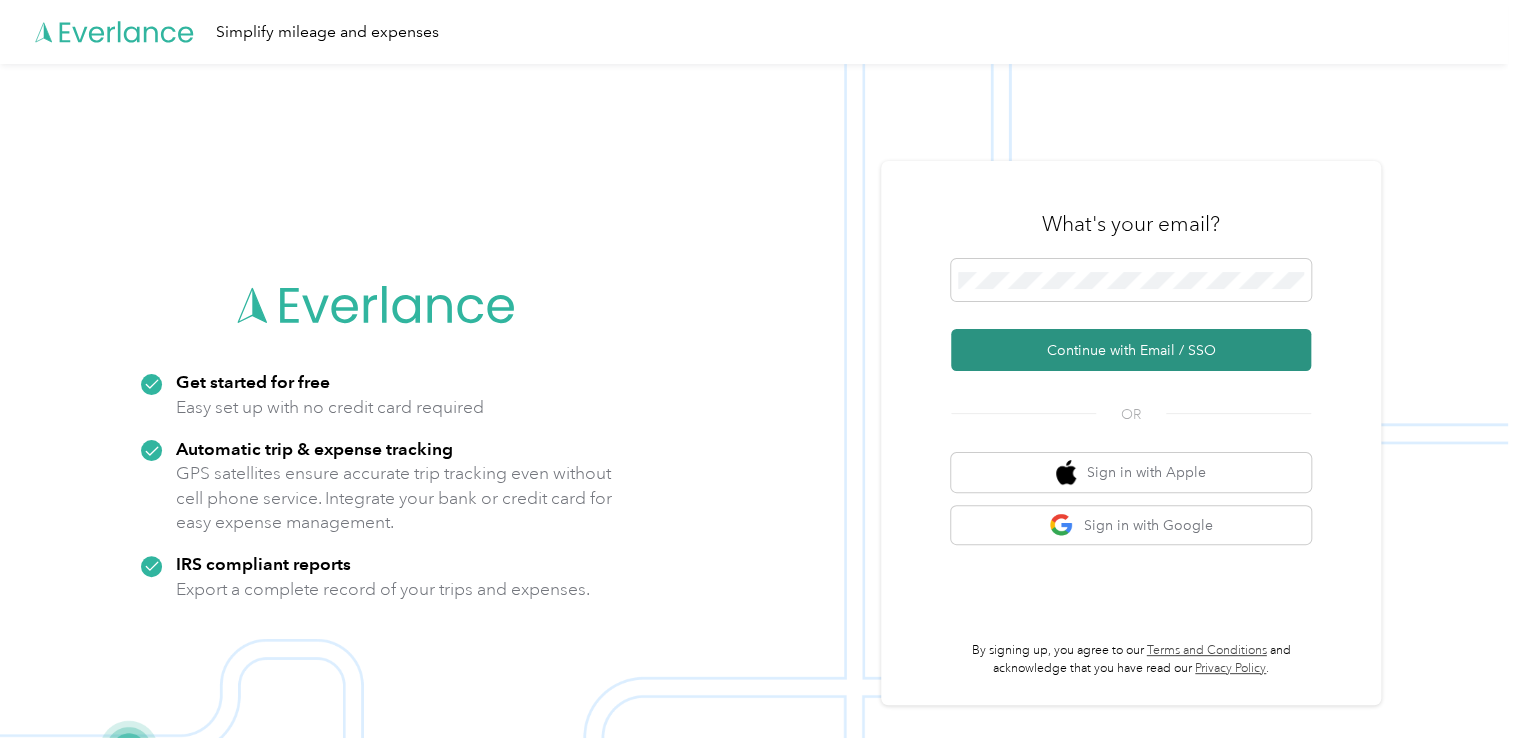click on "Continue with Email / SSO" at bounding box center (1131, 350) 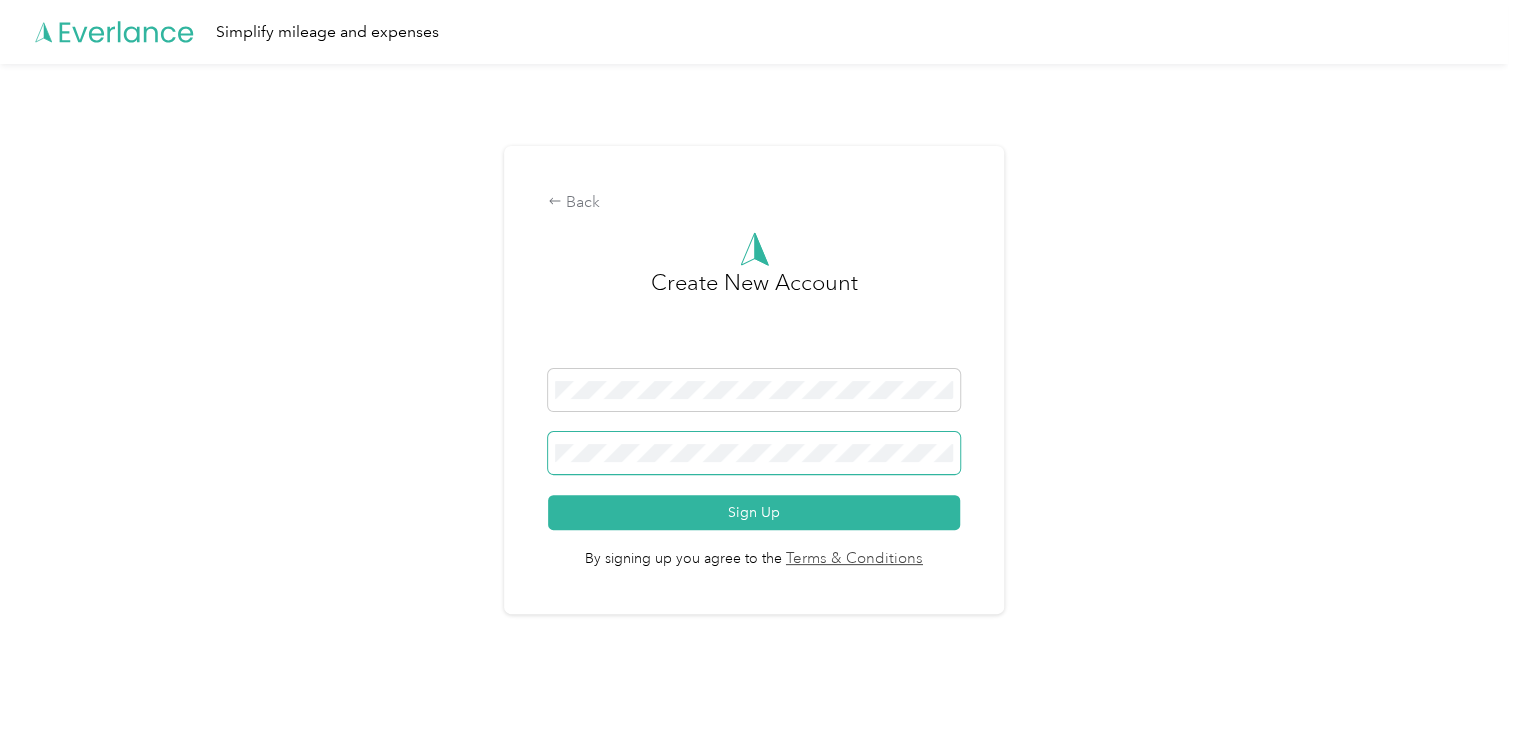click at bounding box center [753, 453] 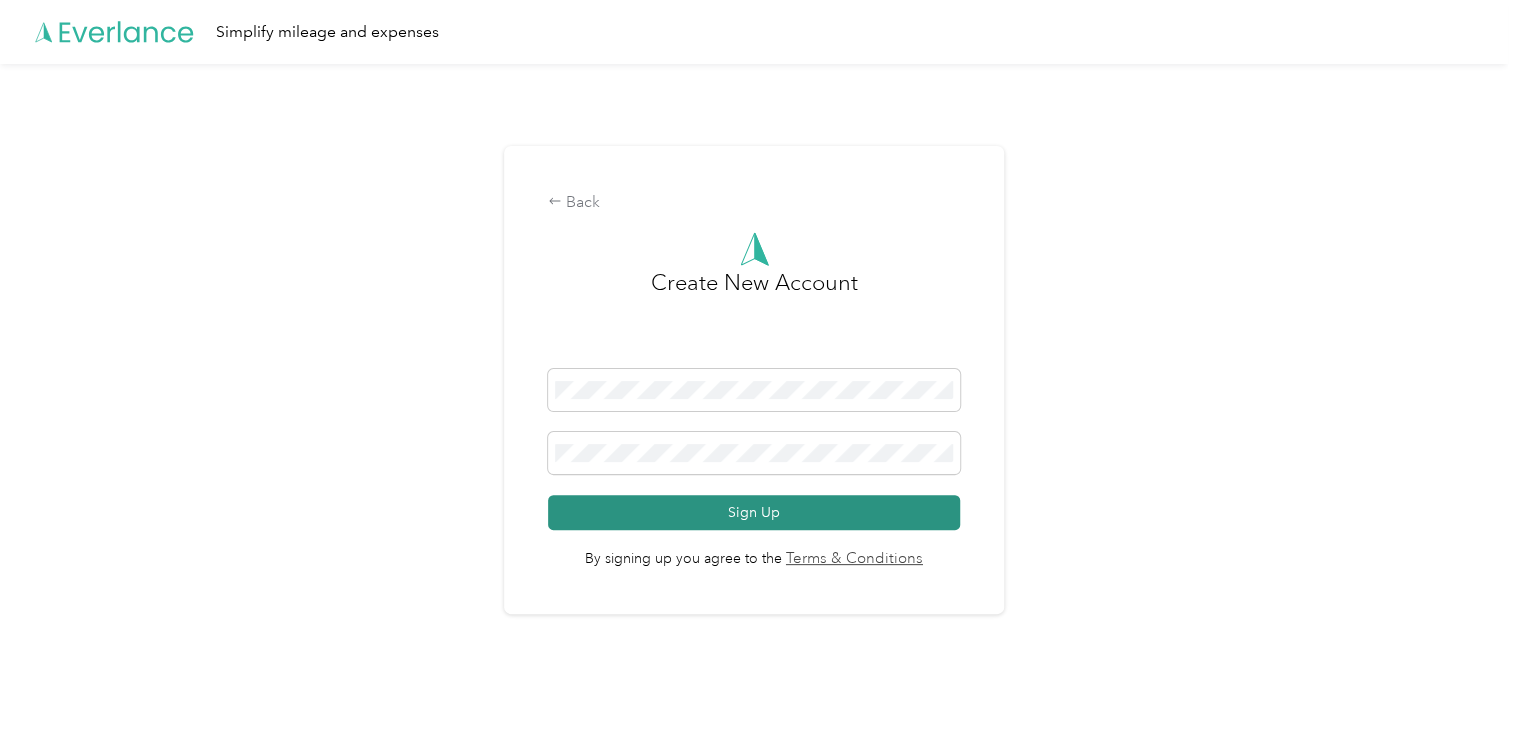 click on "Sign Up" at bounding box center [753, 512] 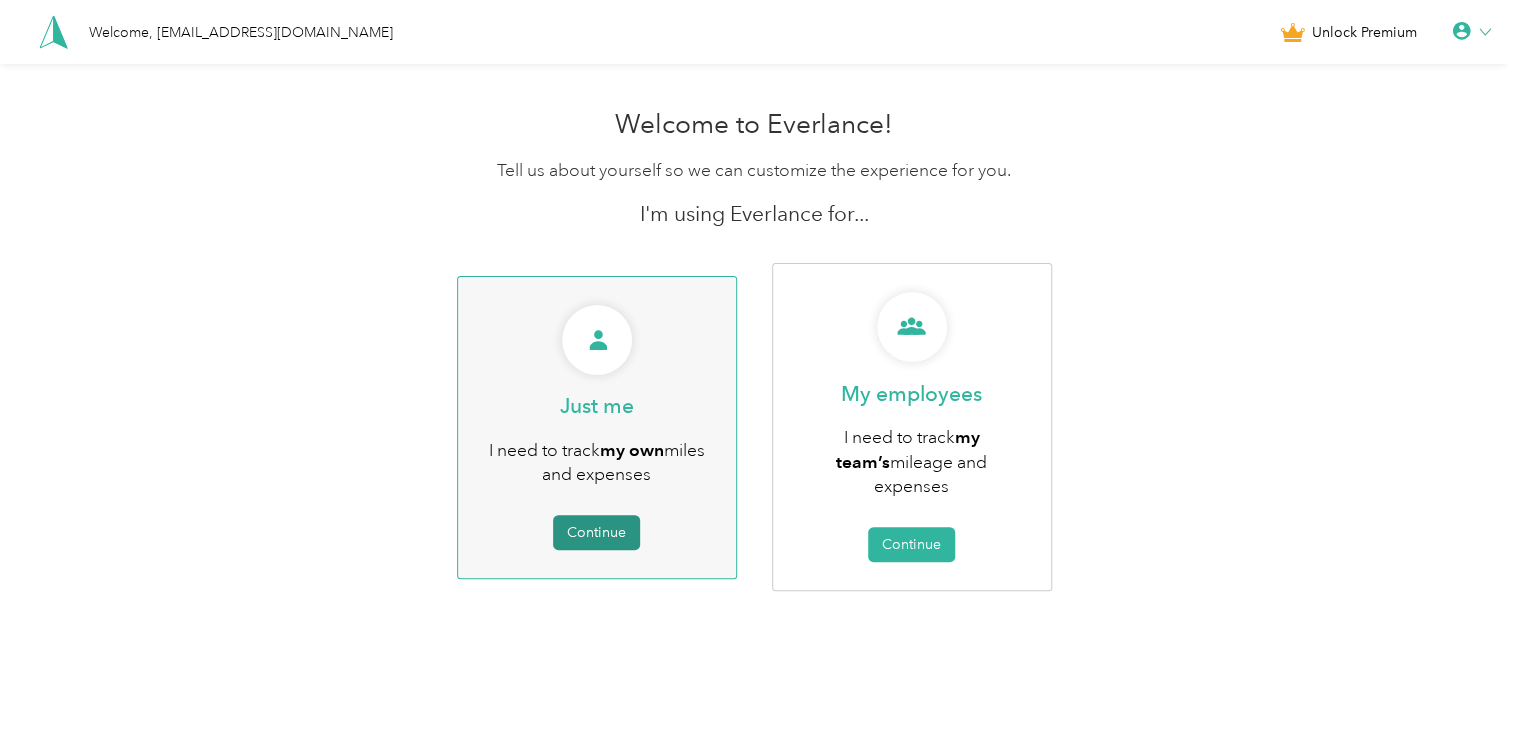 click on "Continue" at bounding box center [596, 532] 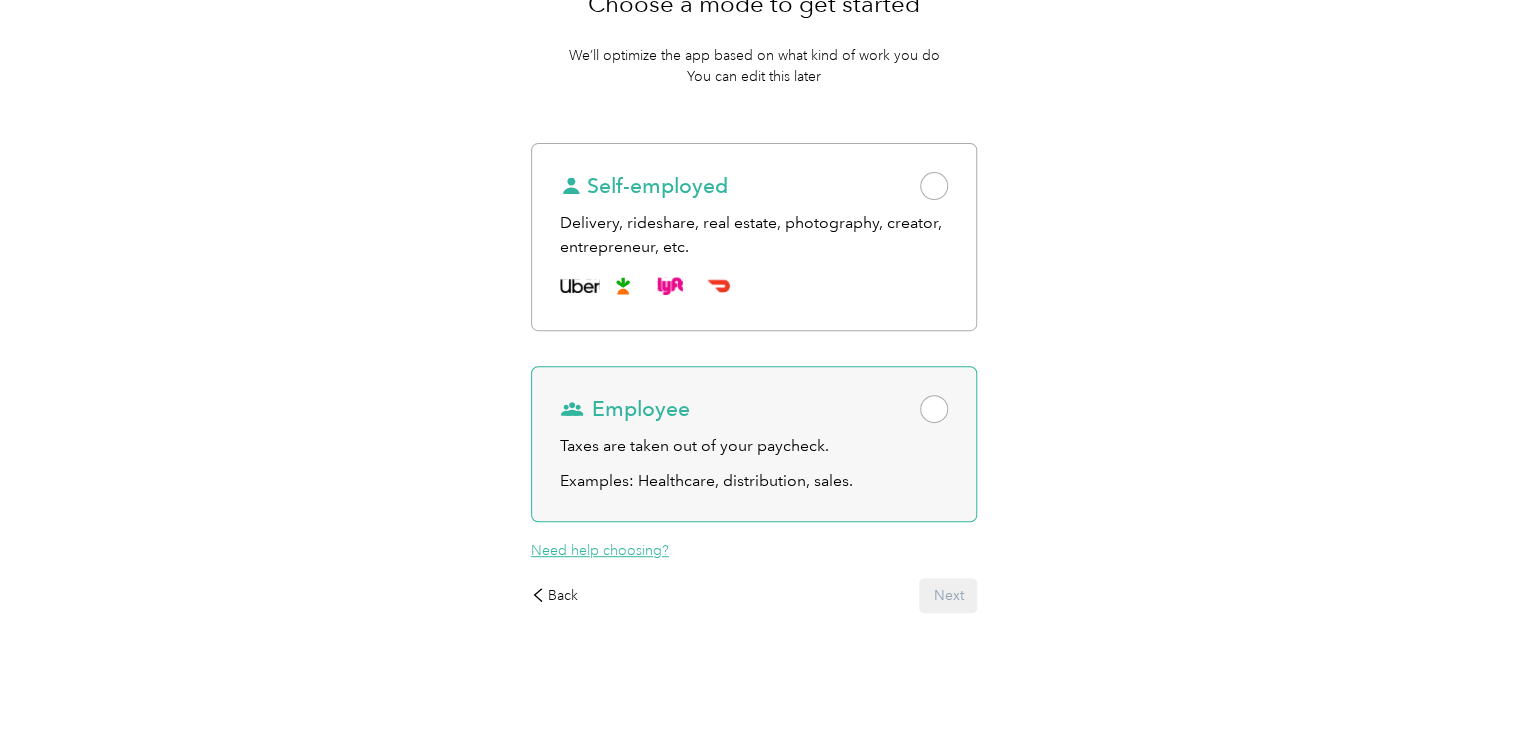 scroll, scrollTop: 124, scrollLeft: 0, axis: vertical 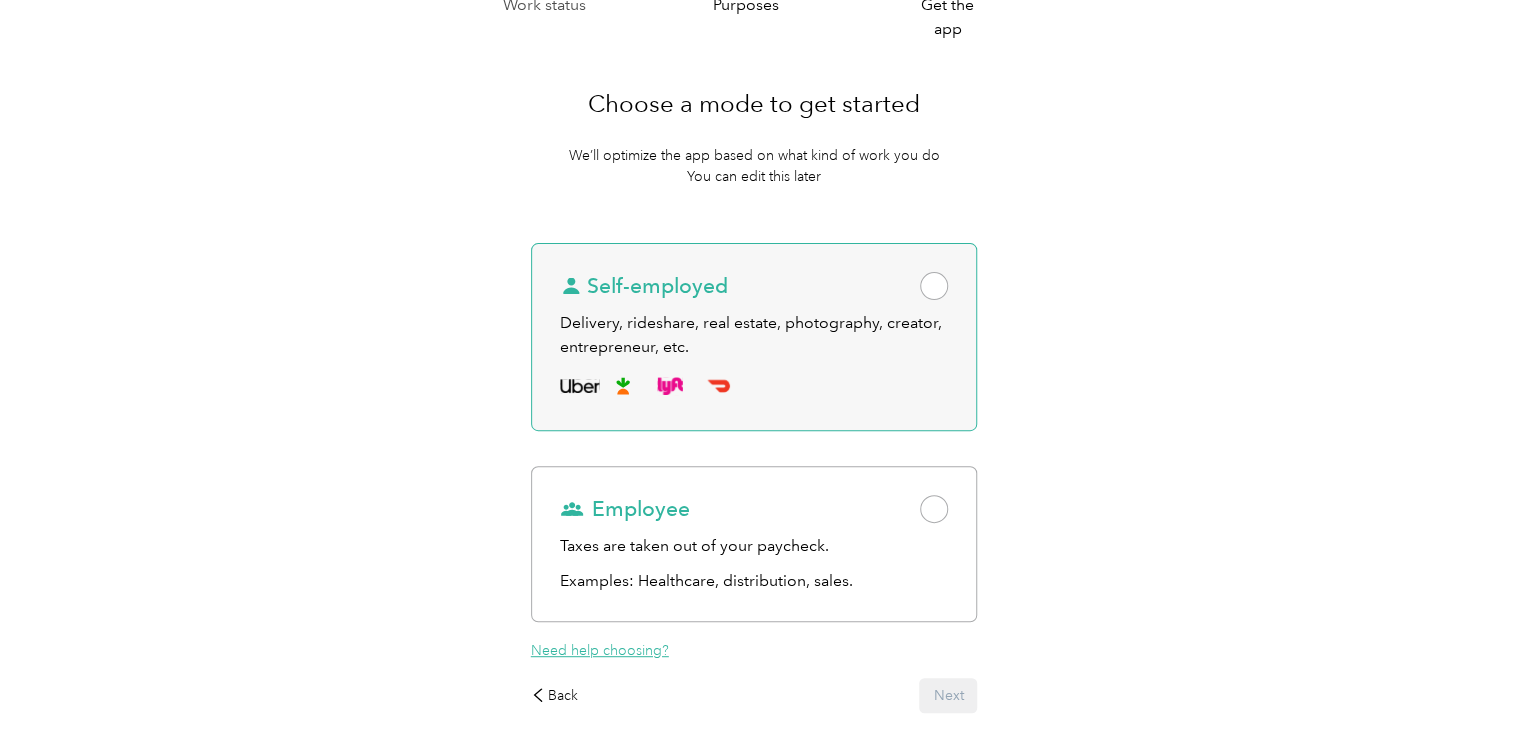 click at bounding box center (934, 286) 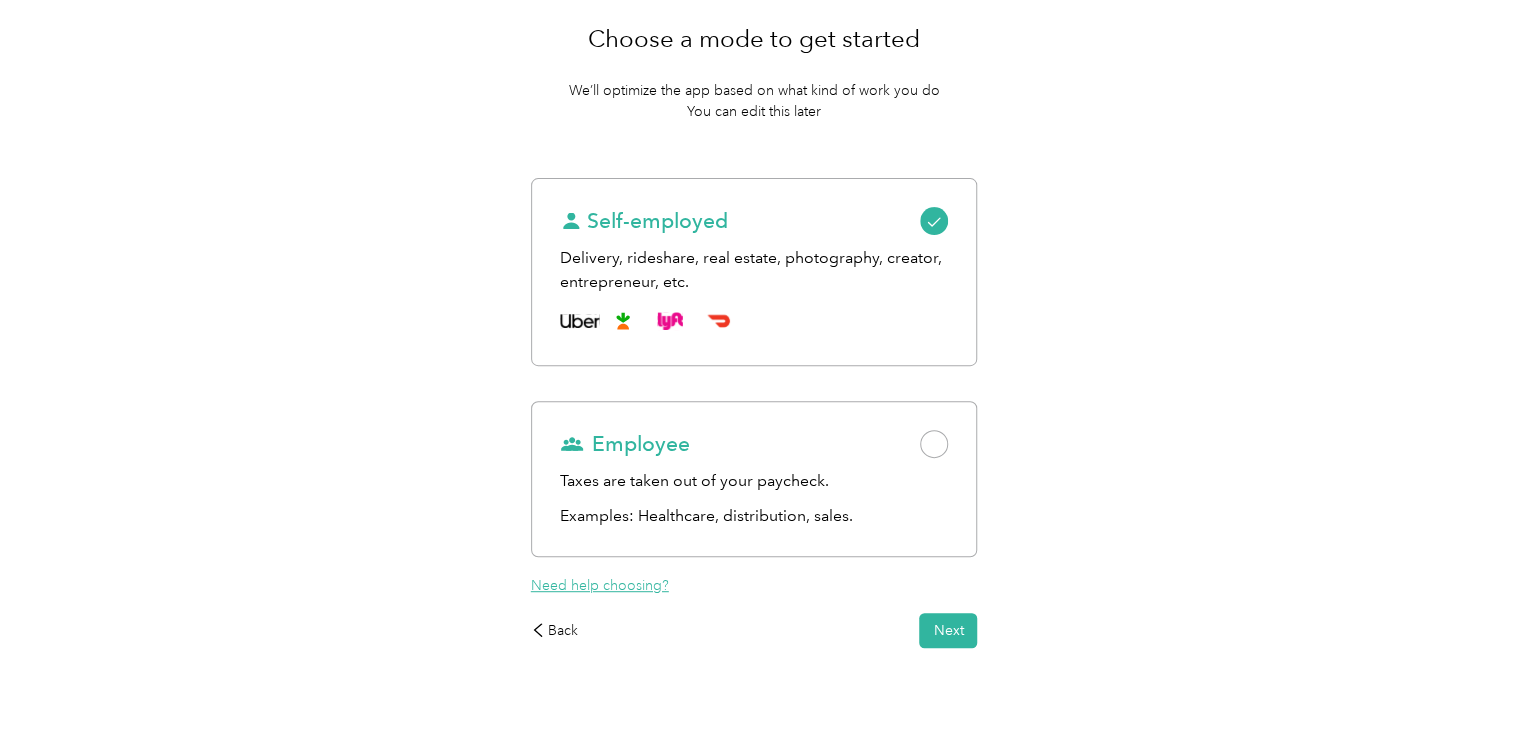 scroll, scrollTop: 224, scrollLeft: 0, axis: vertical 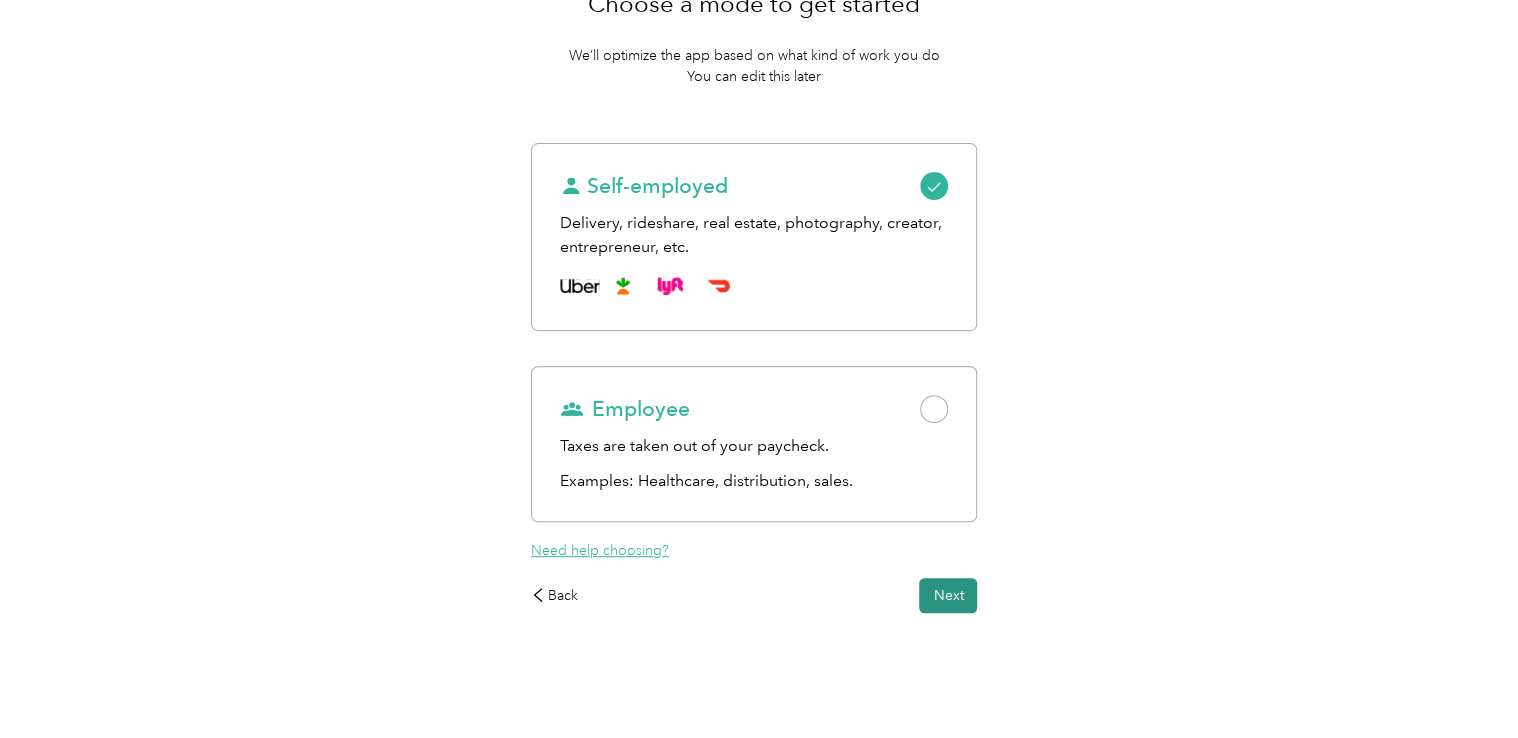 click on "Next" at bounding box center (948, 595) 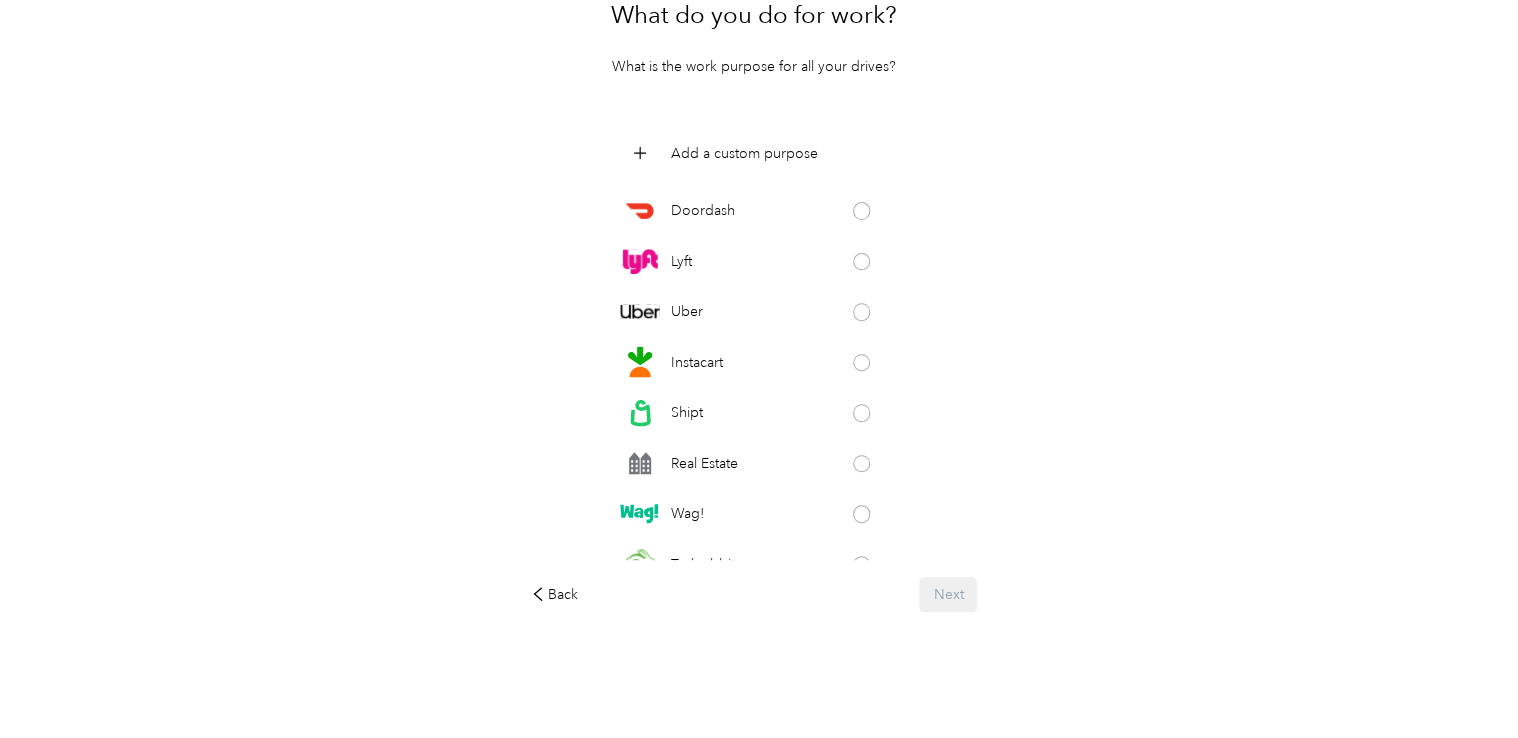 scroll, scrollTop: 213, scrollLeft: 0, axis: vertical 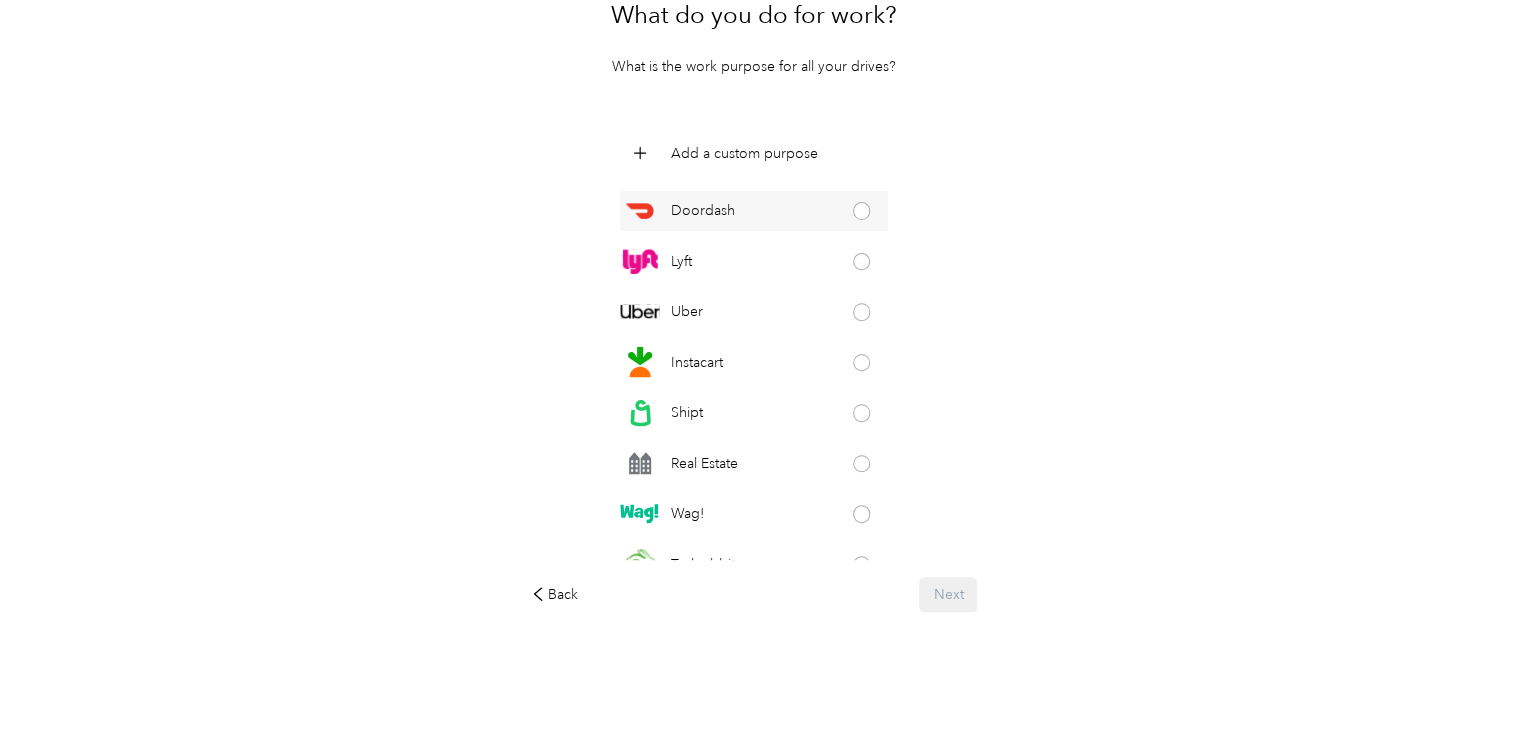click at bounding box center (862, 211) 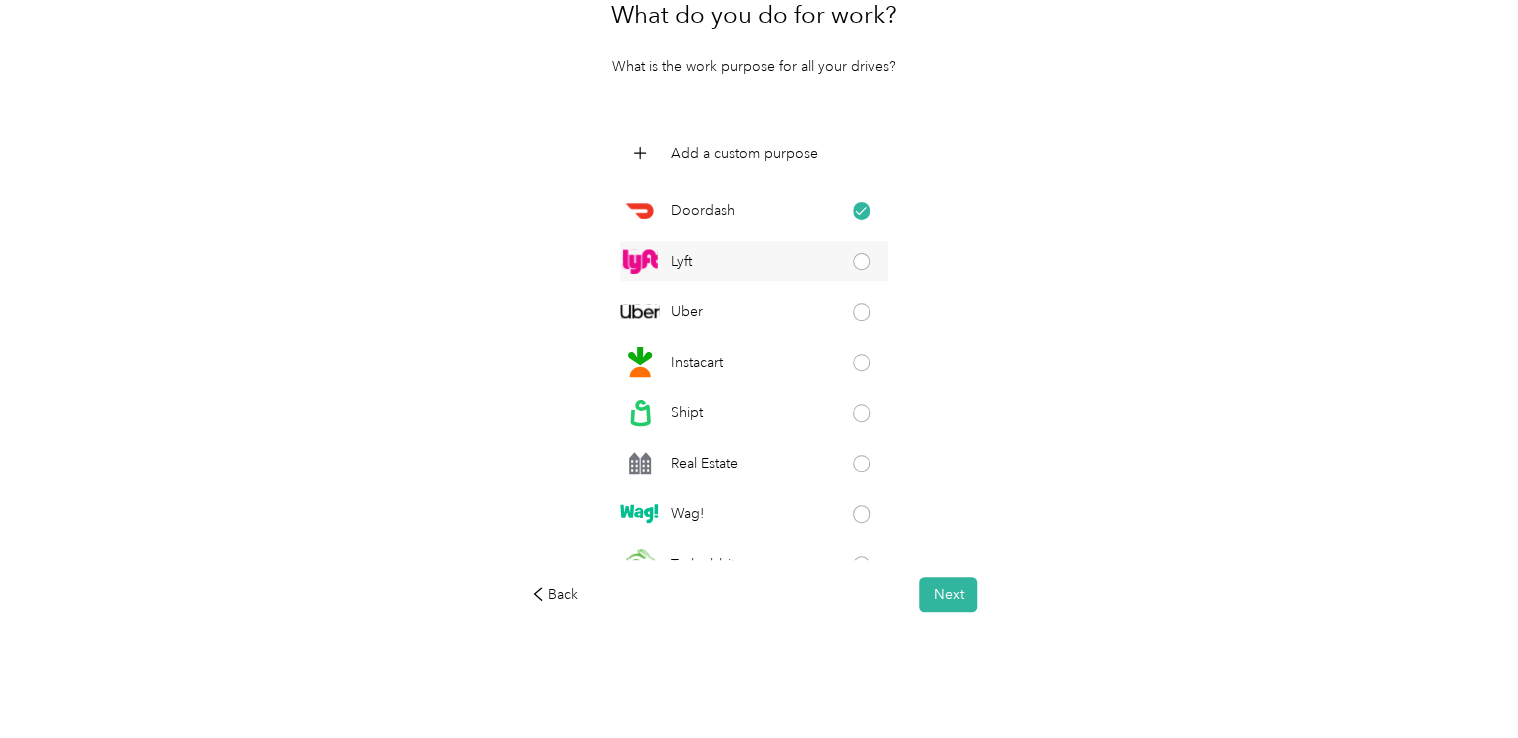 click at bounding box center [862, 262] 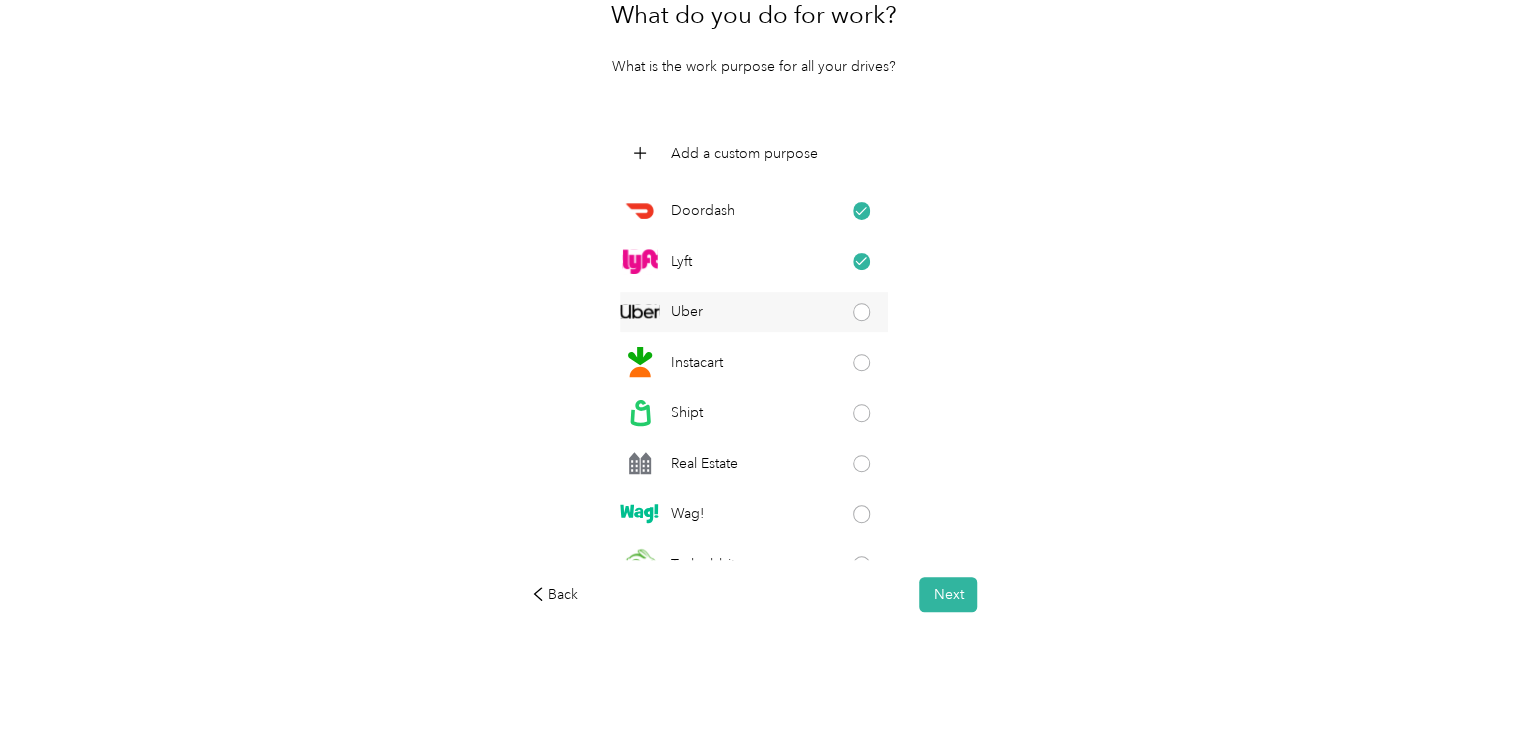 click at bounding box center (862, 312) 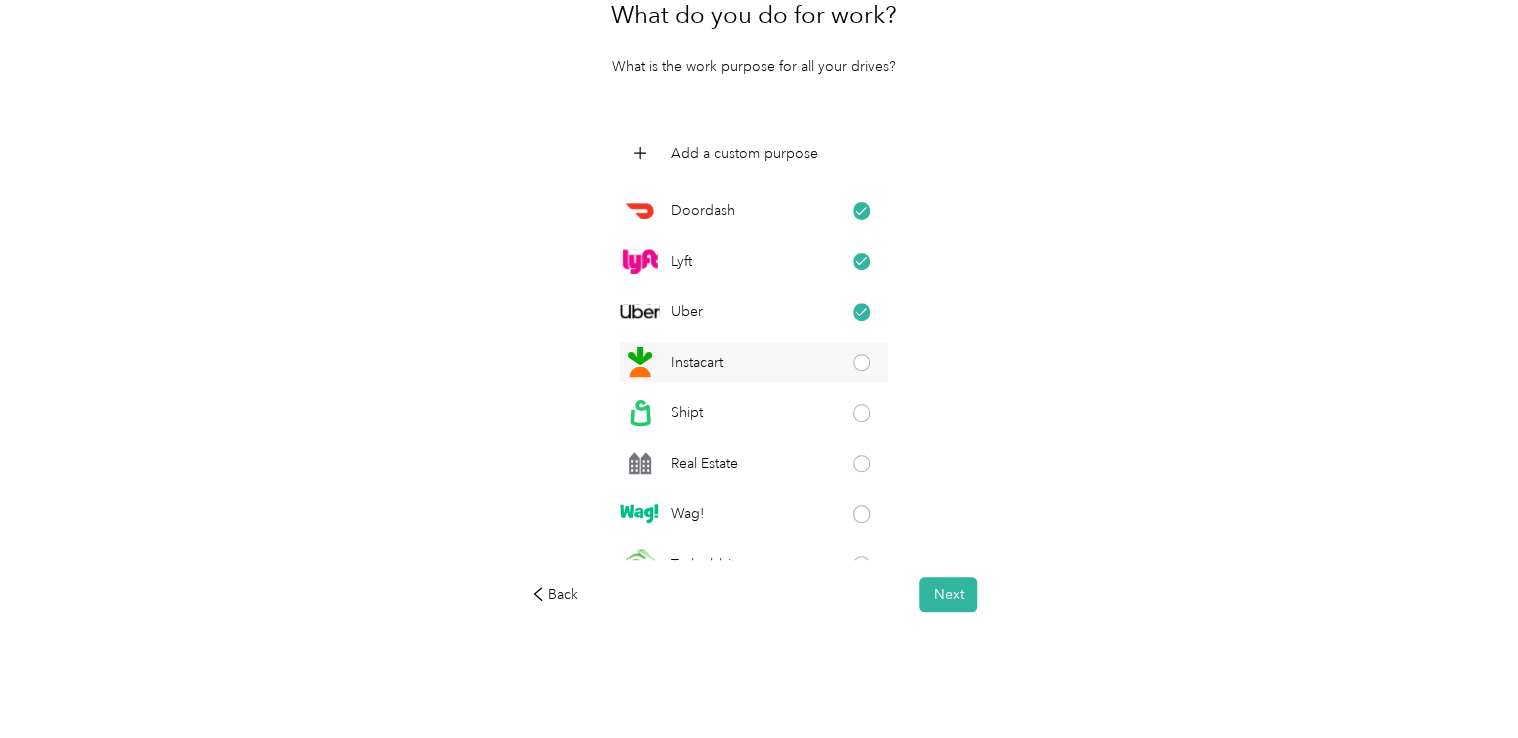 click at bounding box center [862, 363] 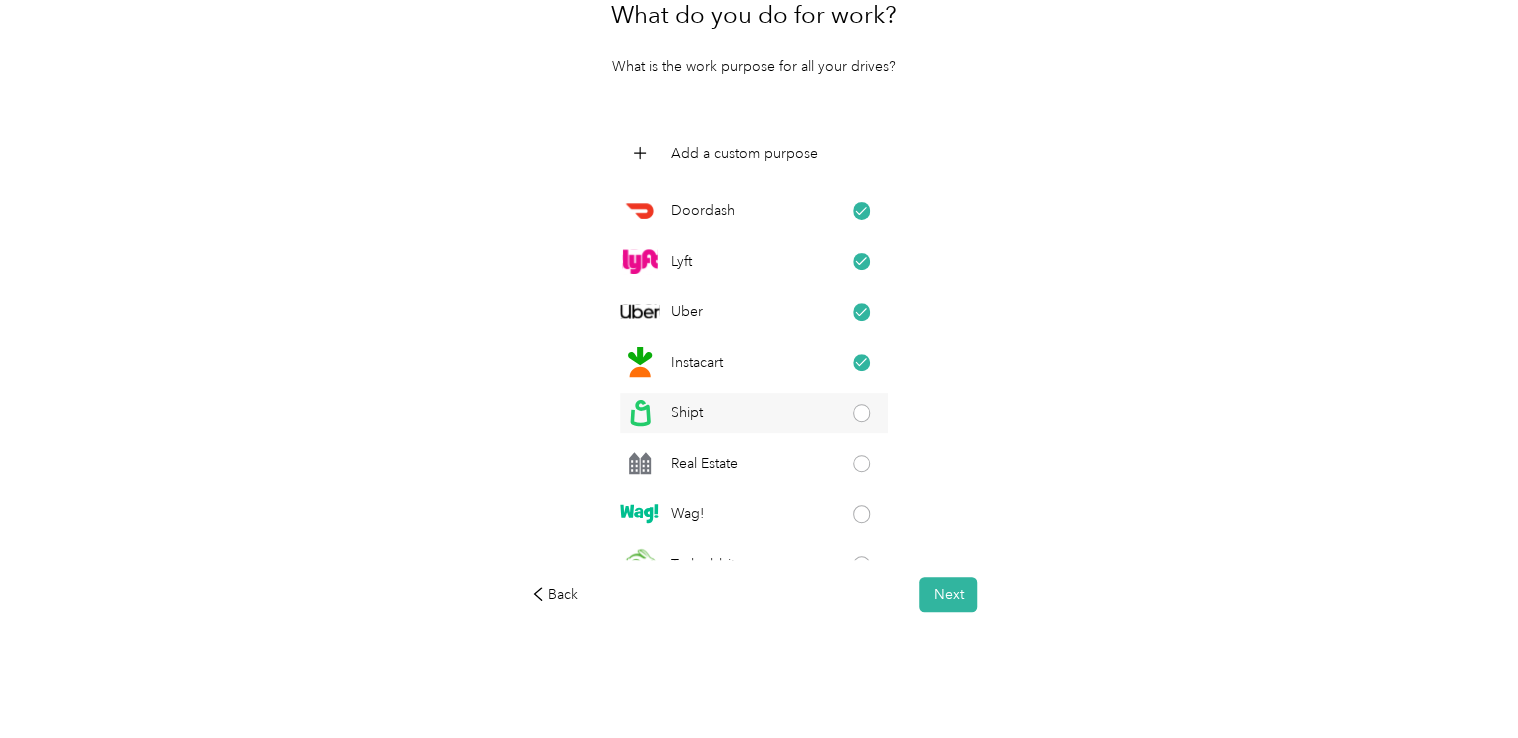 click at bounding box center (862, 413) 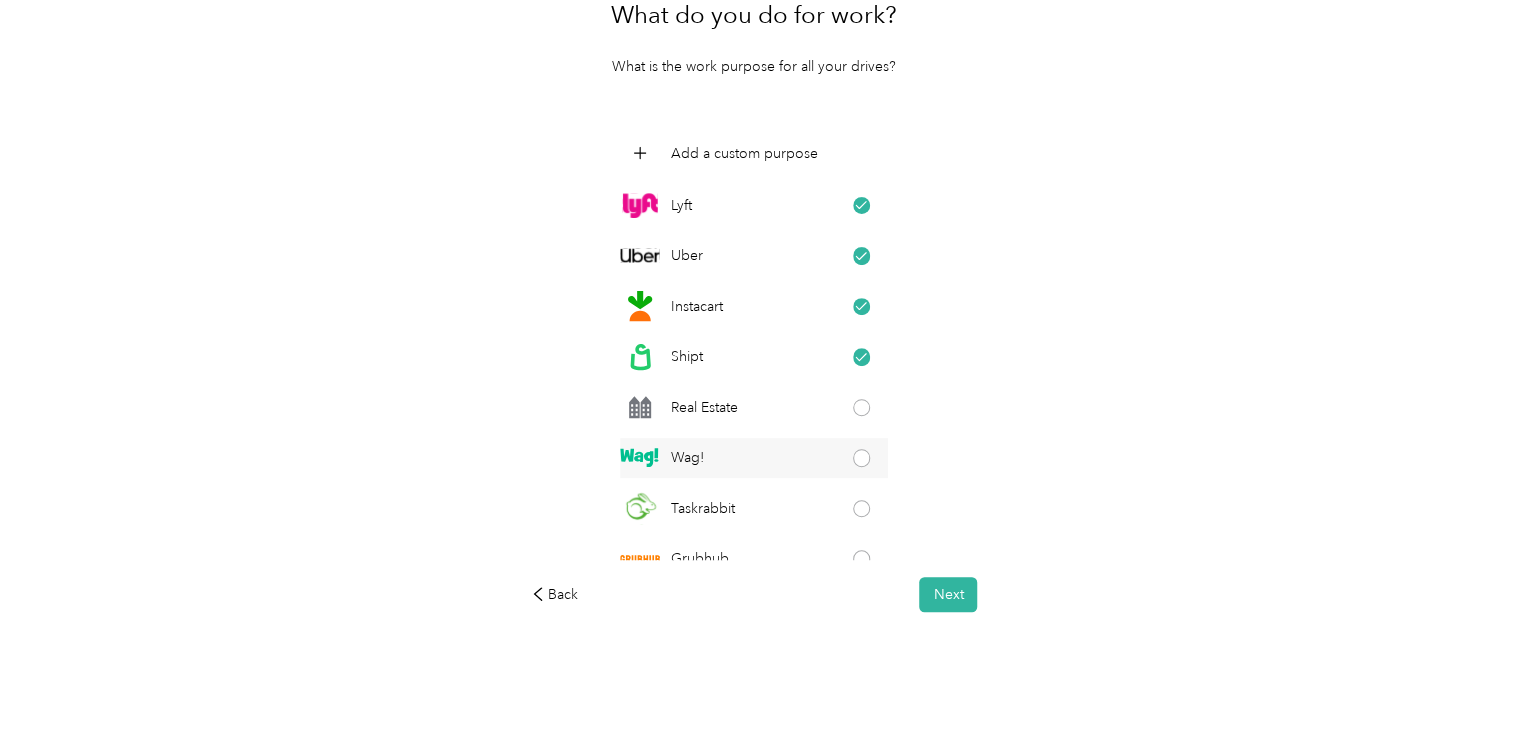 scroll, scrollTop: 200, scrollLeft: 0, axis: vertical 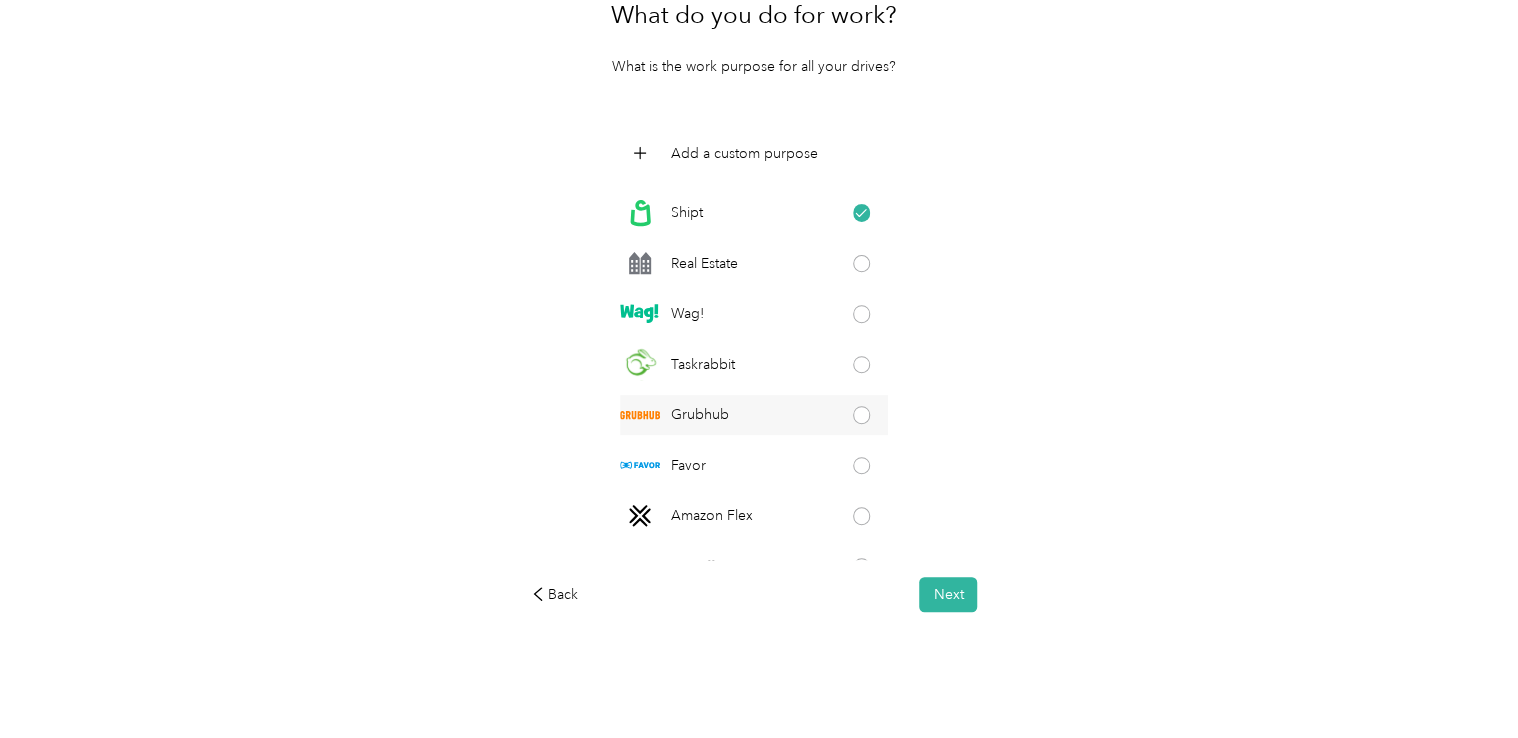 click at bounding box center [862, 415] 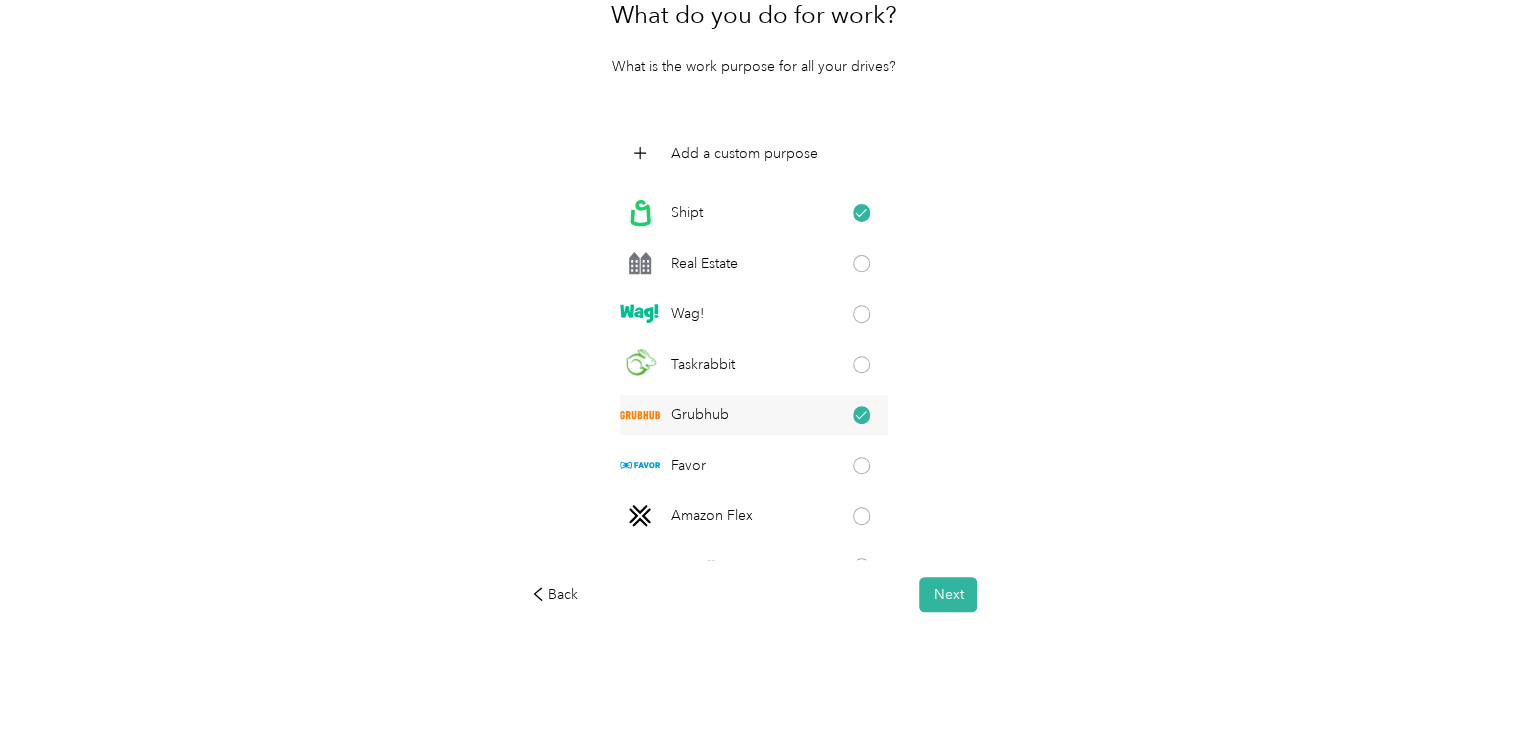 scroll, scrollTop: 0, scrollLeft: 0, axis: both 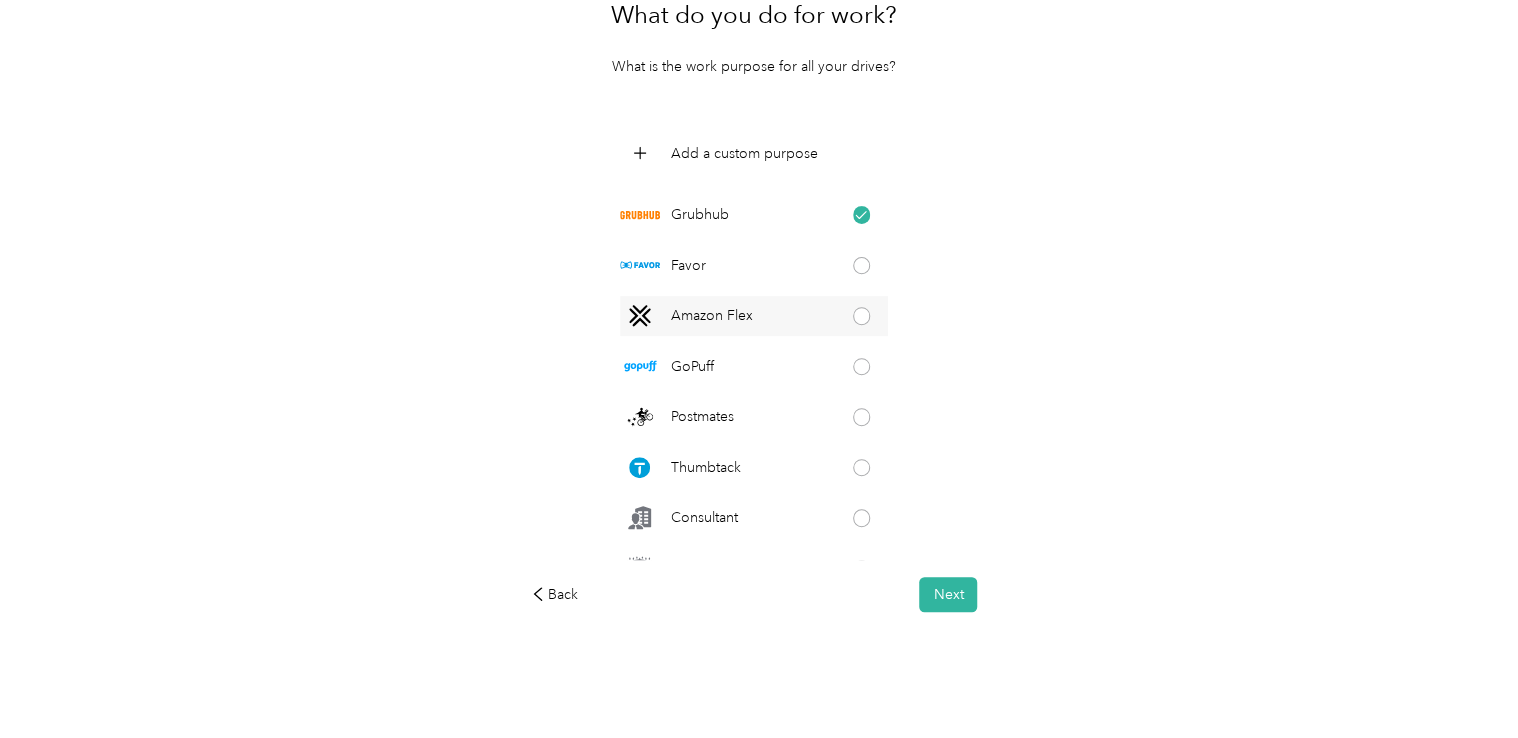 click at bounding box center (862, 316) 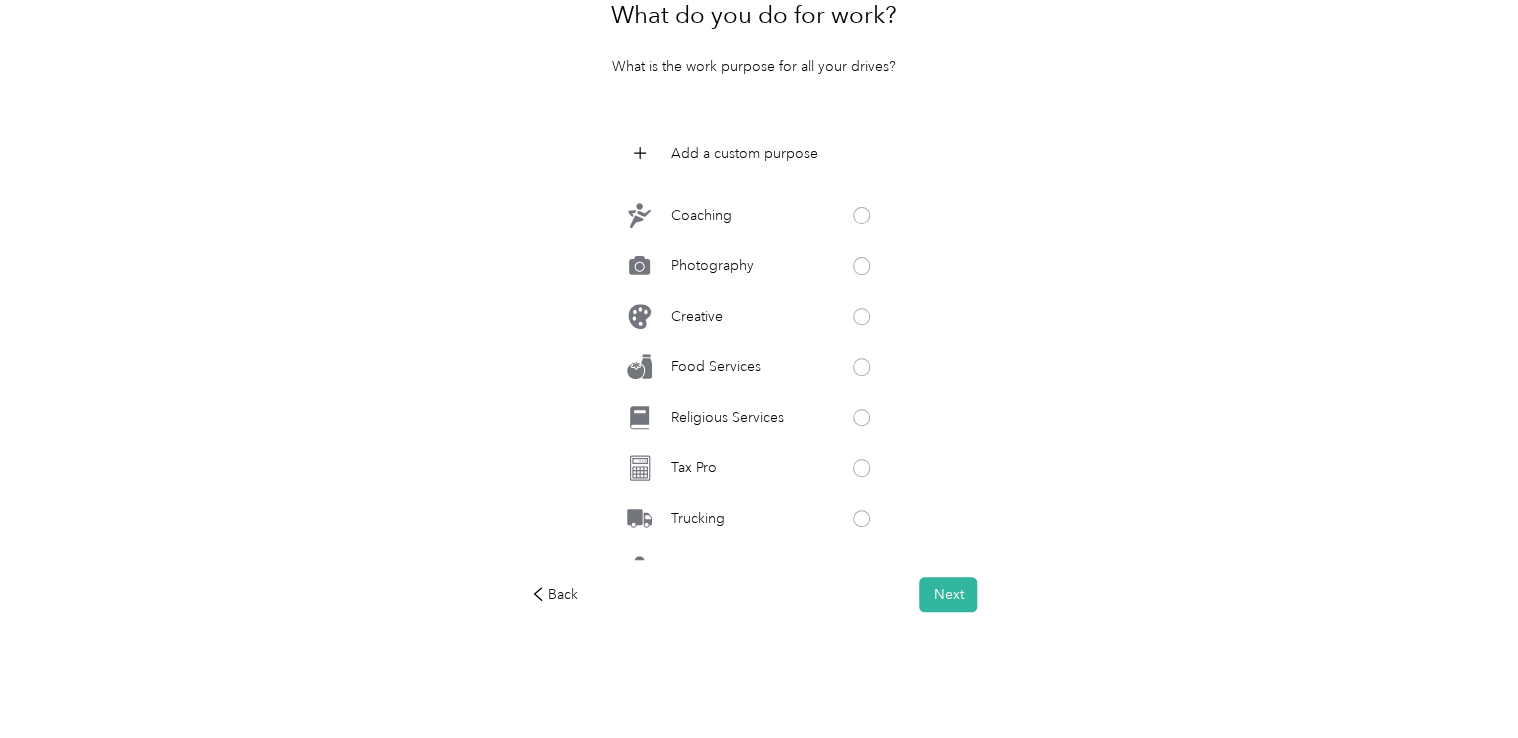 scroll, scrollTop: 983, scrollLeft: 0, axis: vertical 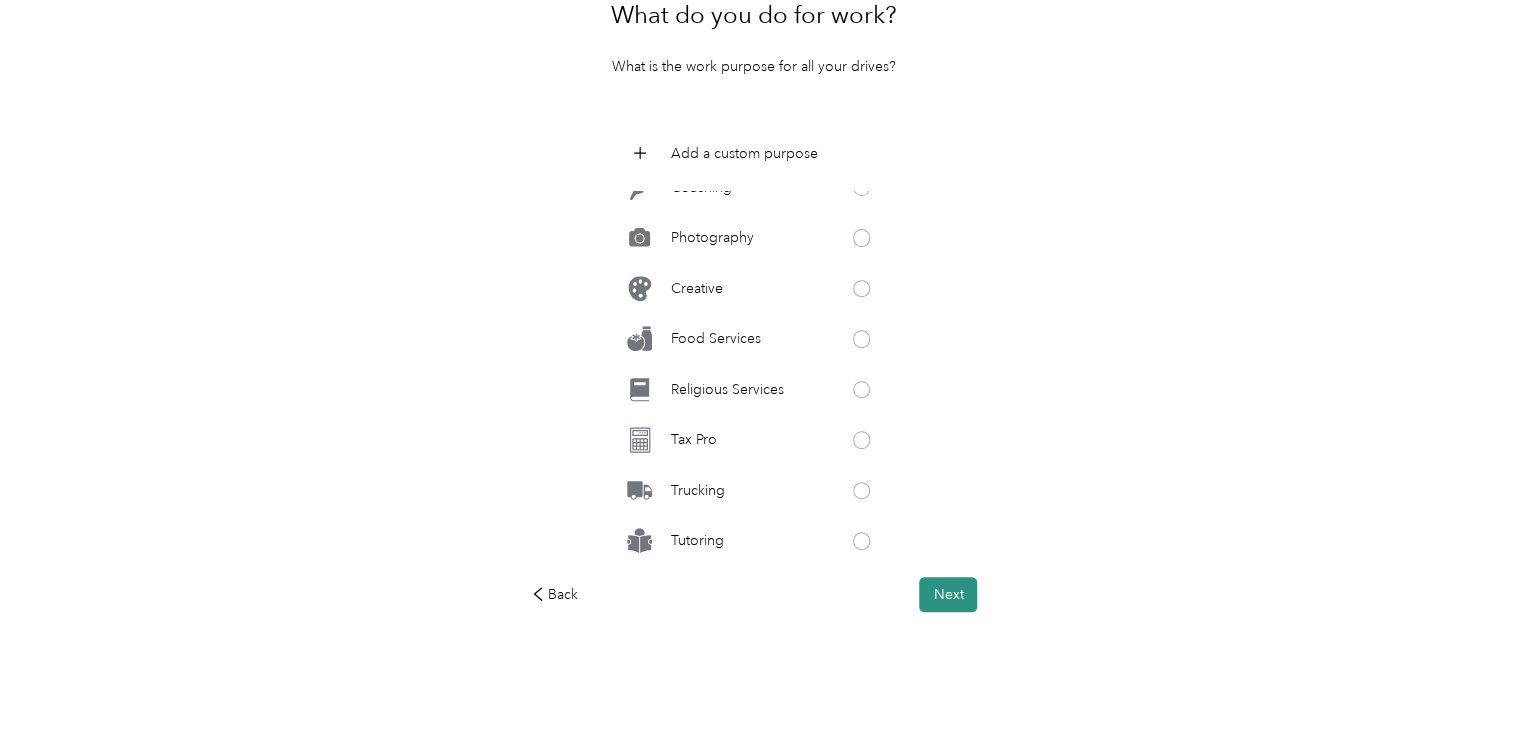 click on "Next" at bounding box center (948, 594) 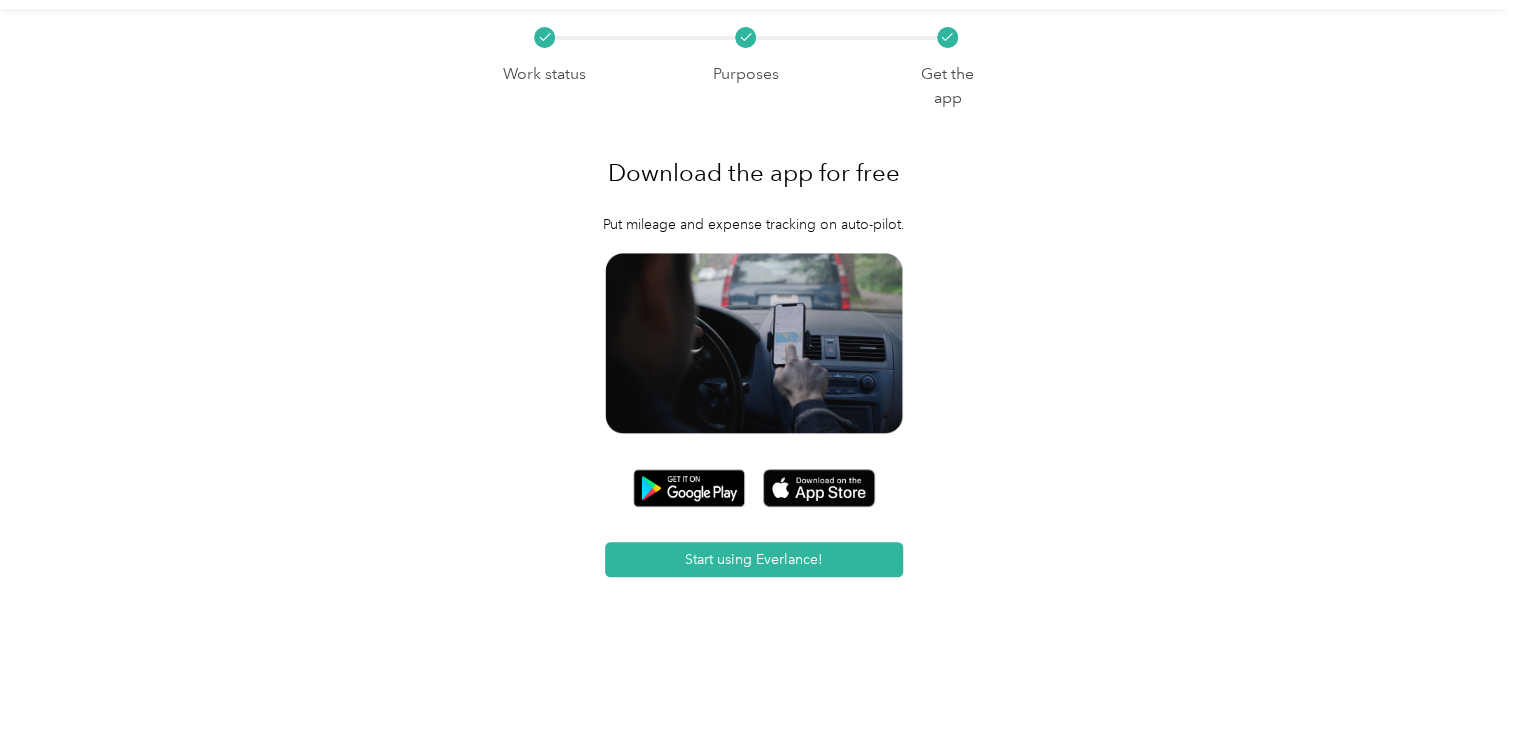 scroll, scrollTop: 0, scrollLeft: 0, axis: both 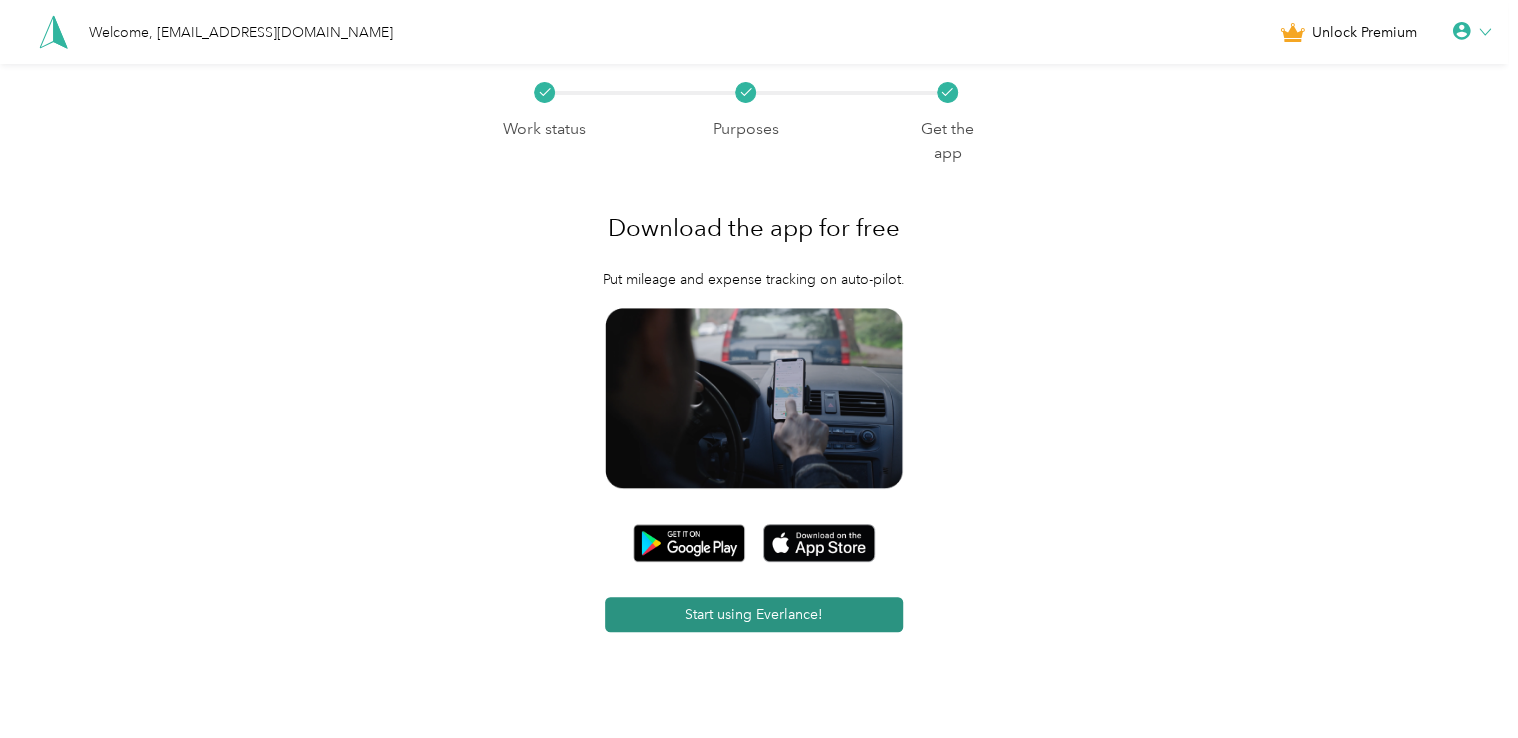 click on "Start using Everlance!" at bounding box center [754, 614] 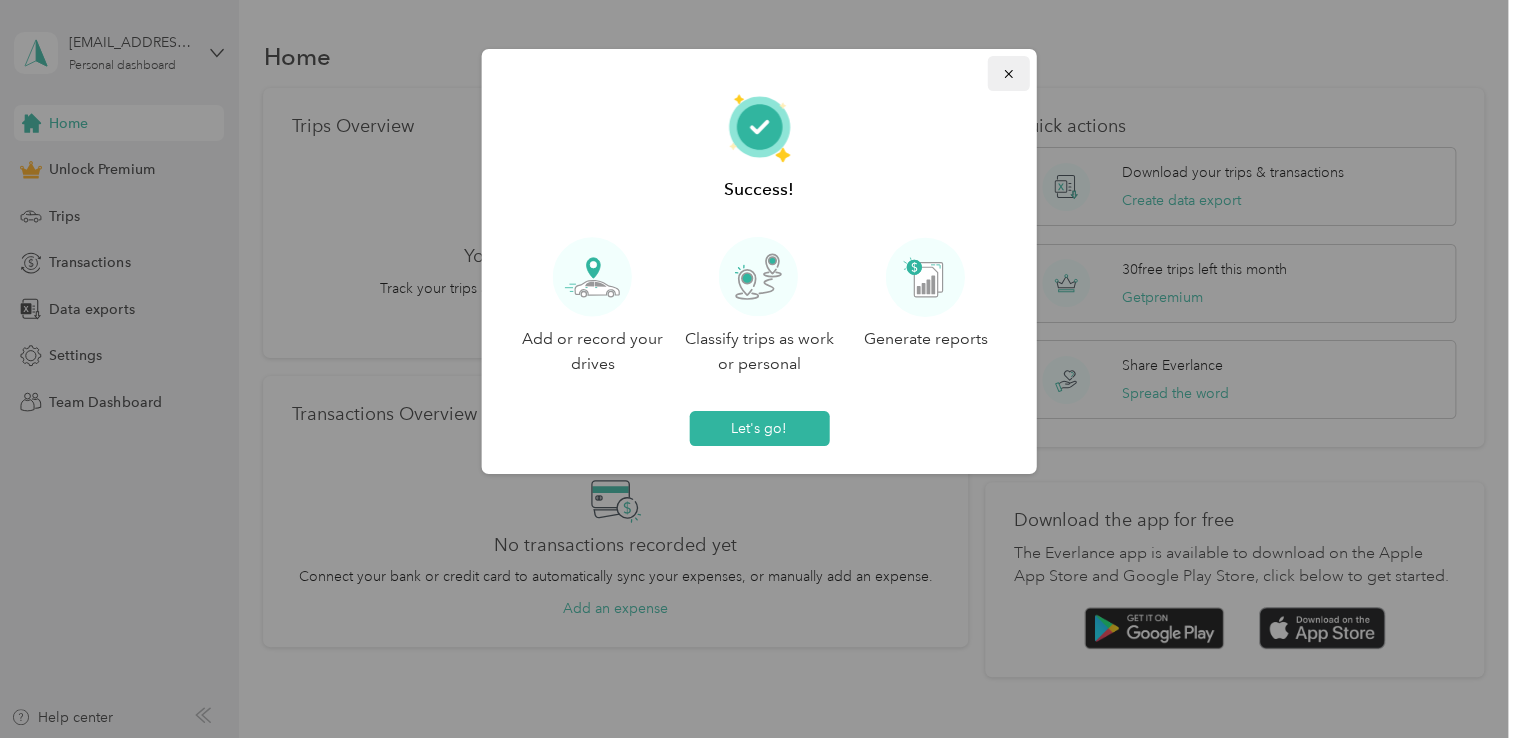click 